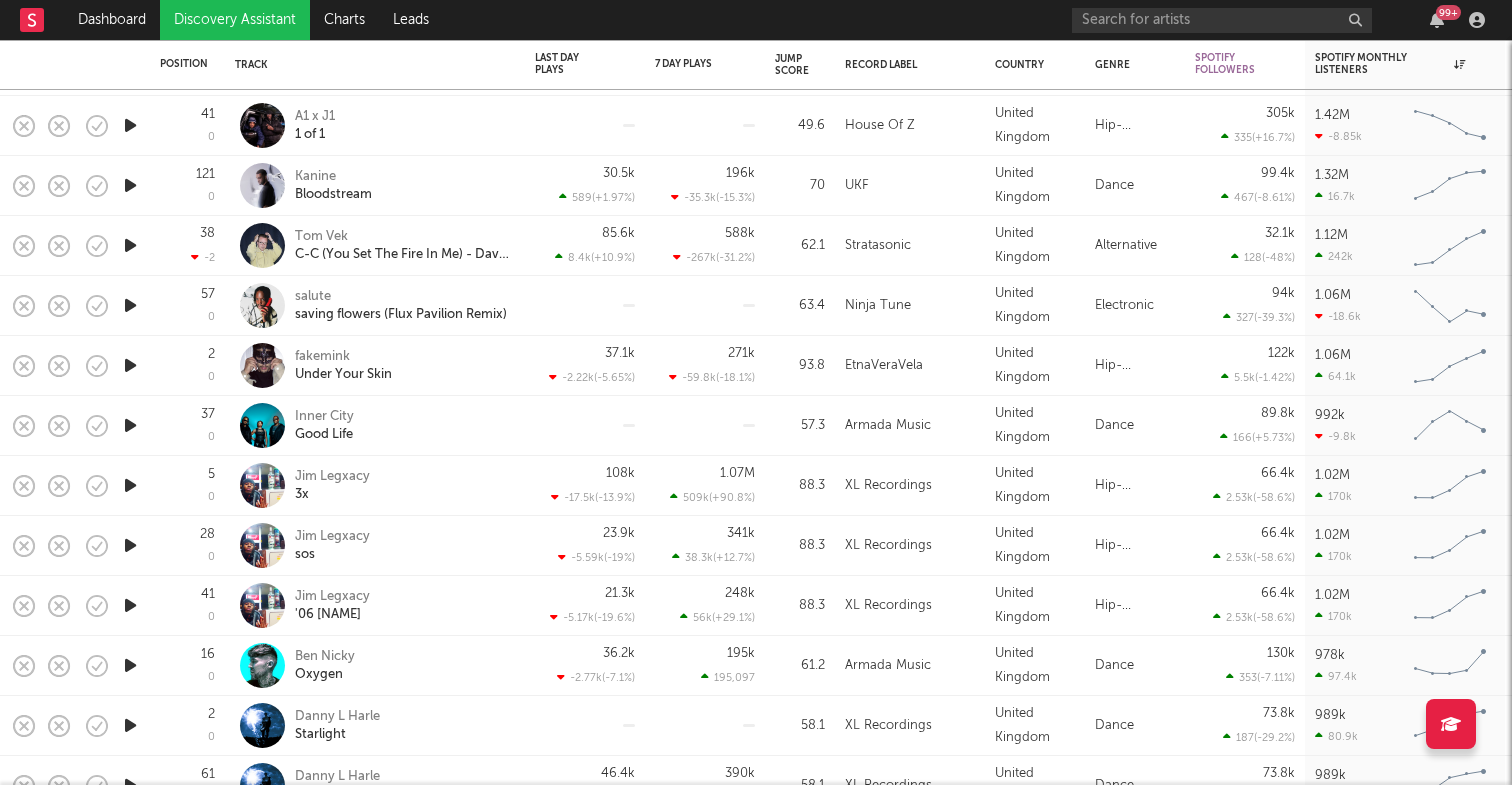 scroll, scrollTop: 0, scrollLeft: 0, axis: both 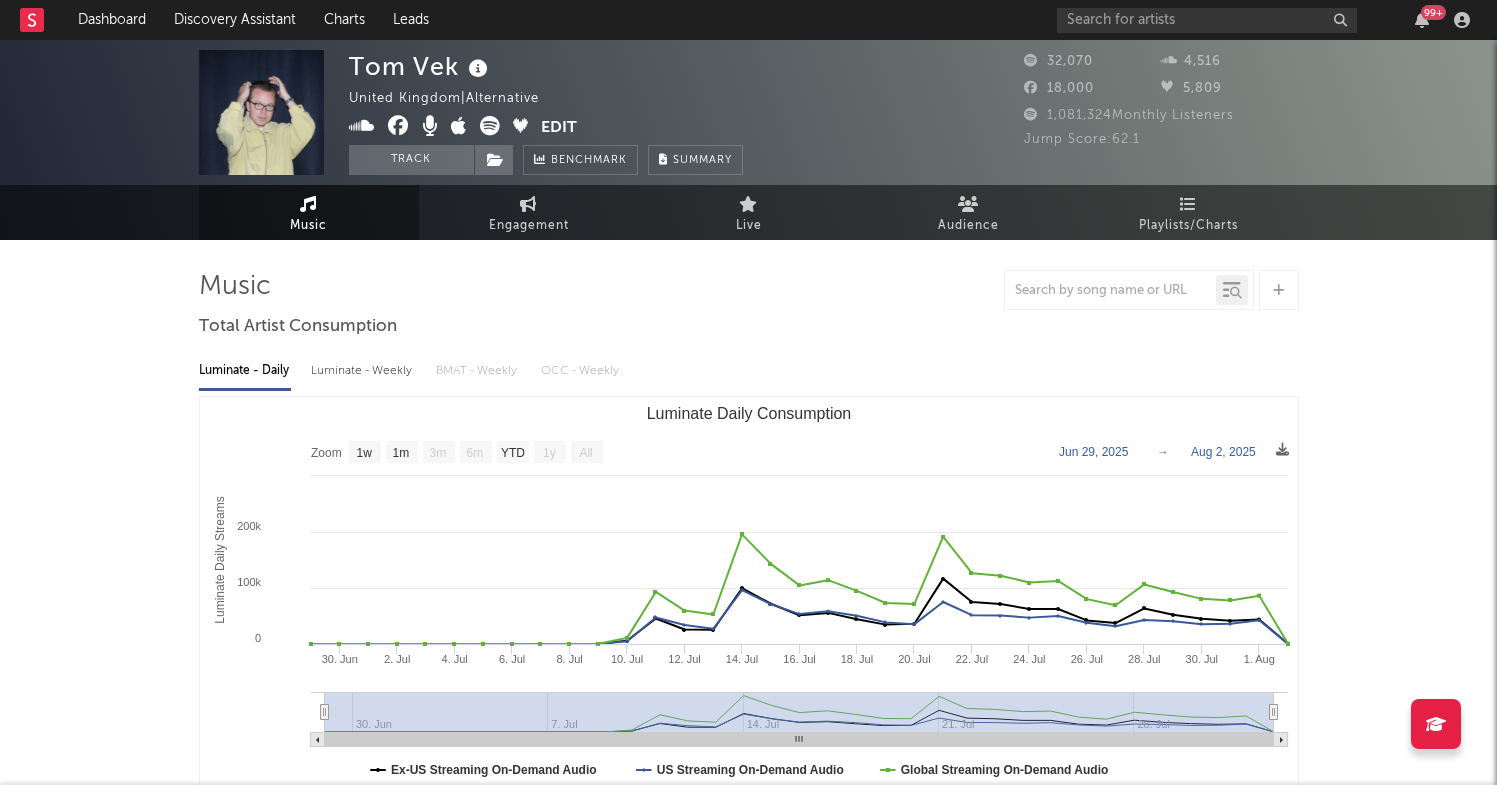 select on "1w" 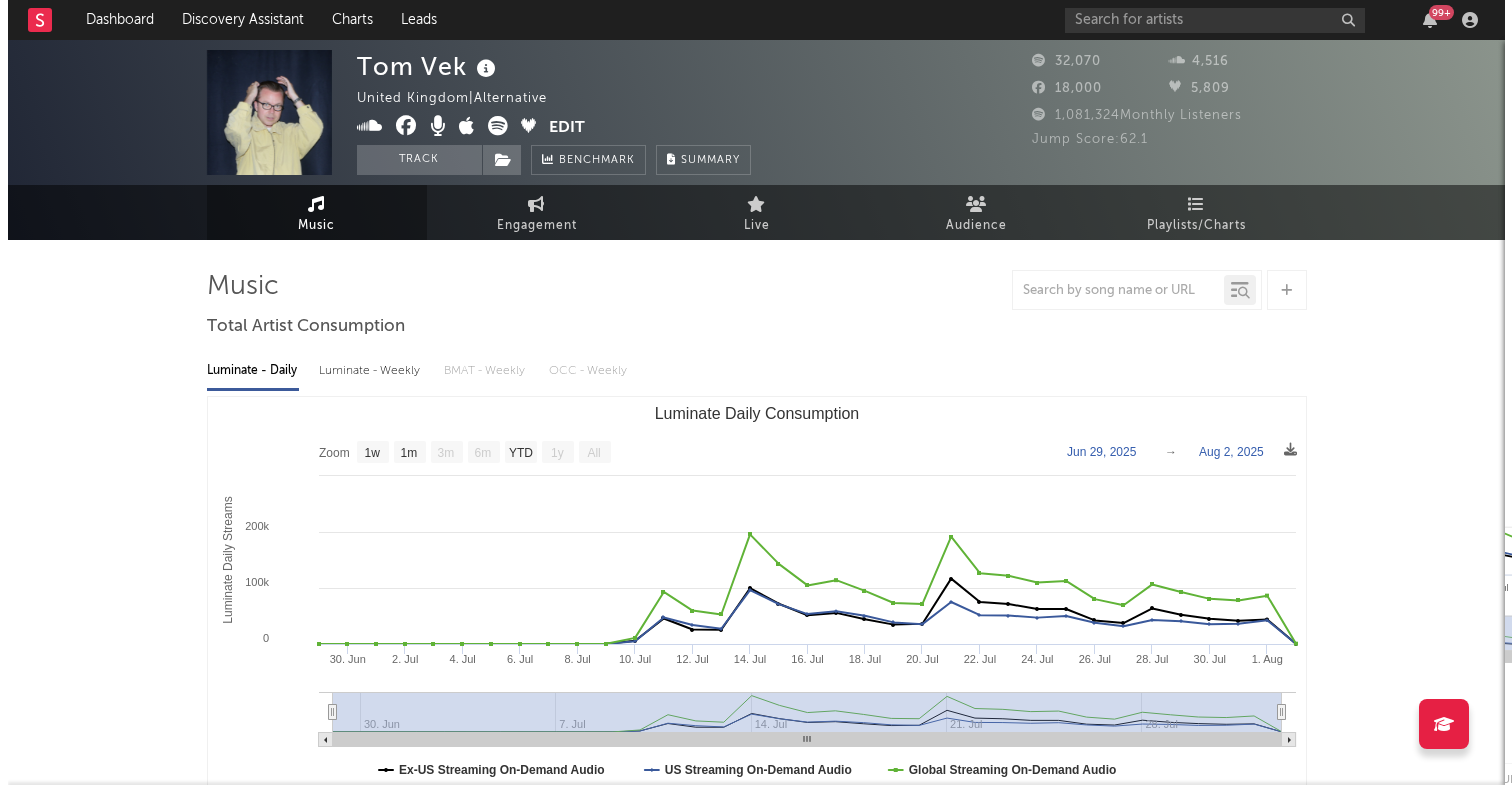 scroll, scrollTop: 0, scrollLeft: 0, axis: both 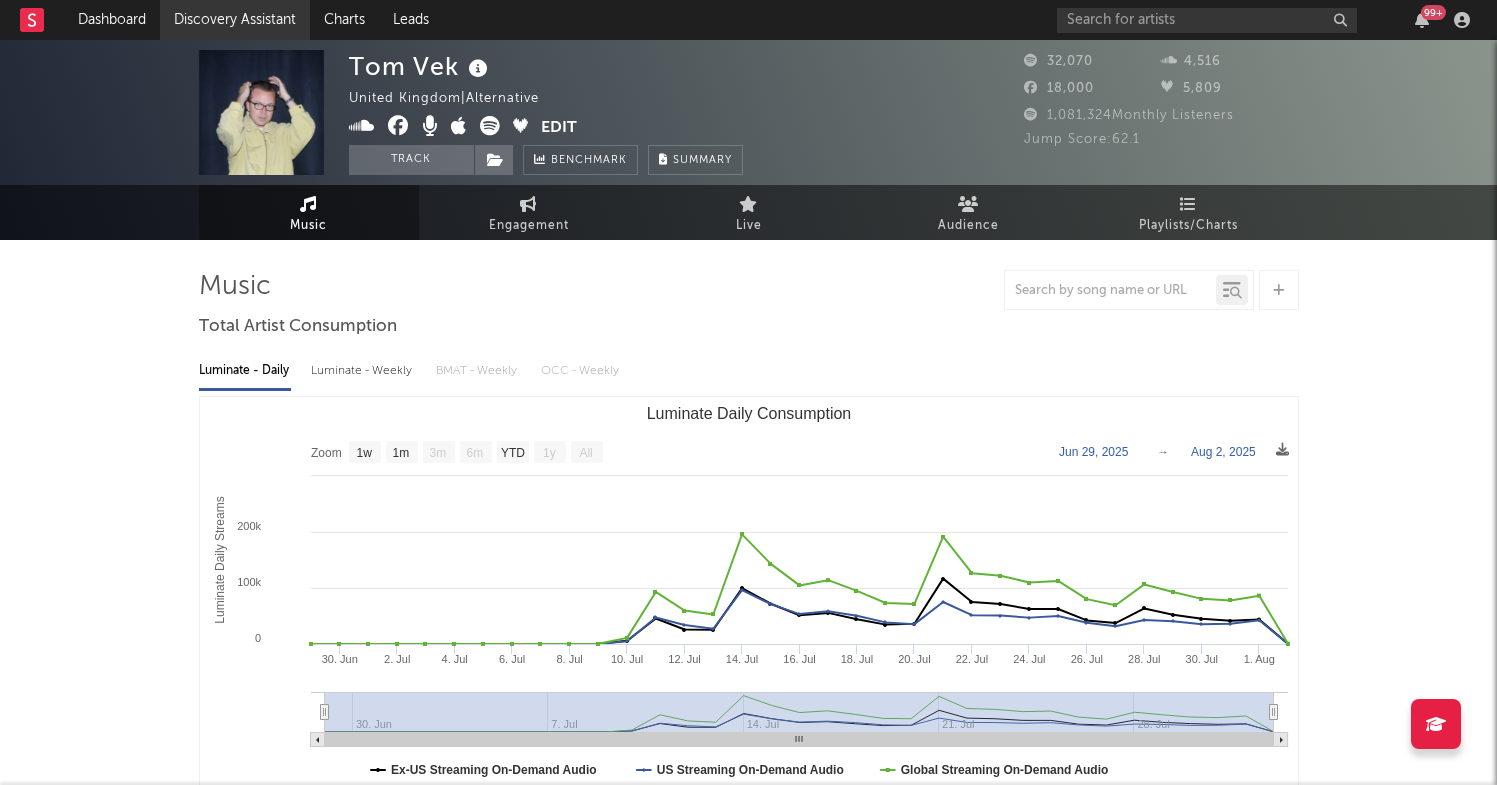 click on "Discovery Assistant" at bounding box center [235, 20] 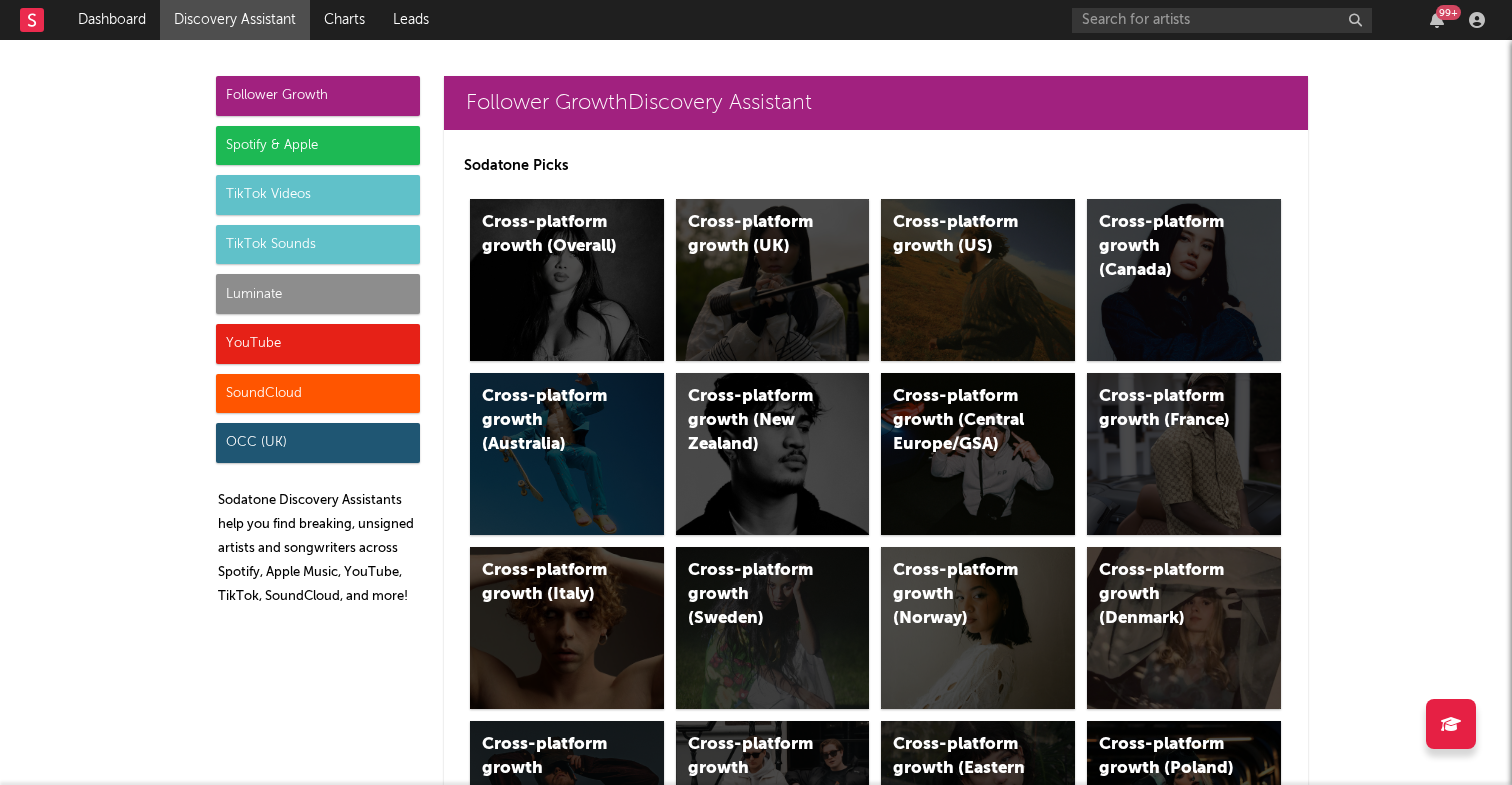 click on "Spotify & Apple" at bounding box center (318, 146) 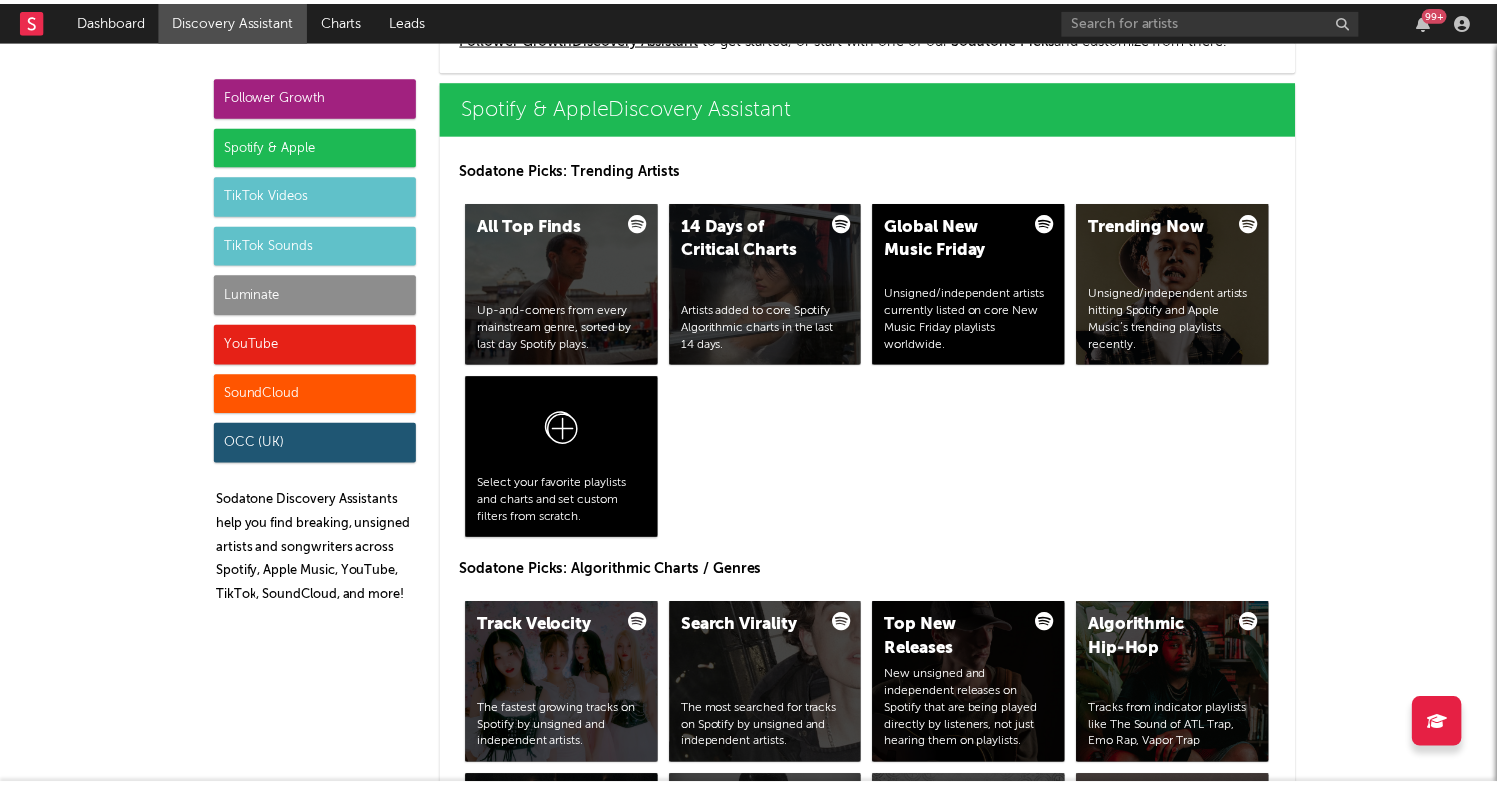 scroll, scrollTop: 1999, scrollLeft: 0, axis: vertical 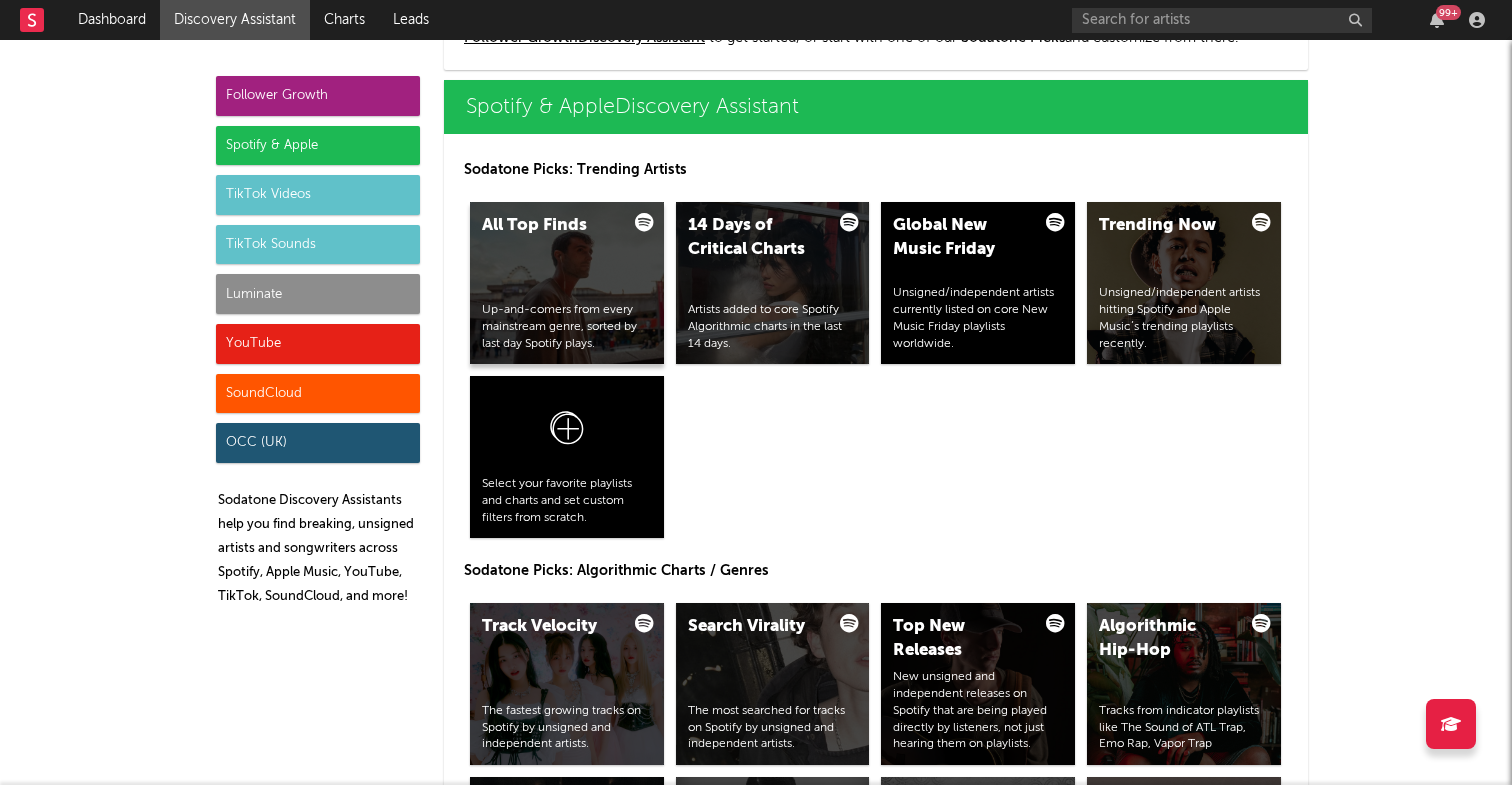 click on "All Top Finds Up-and-comers from every mainstream genre, sorted by last day Spotify plays." at bounding box center (567, 283) 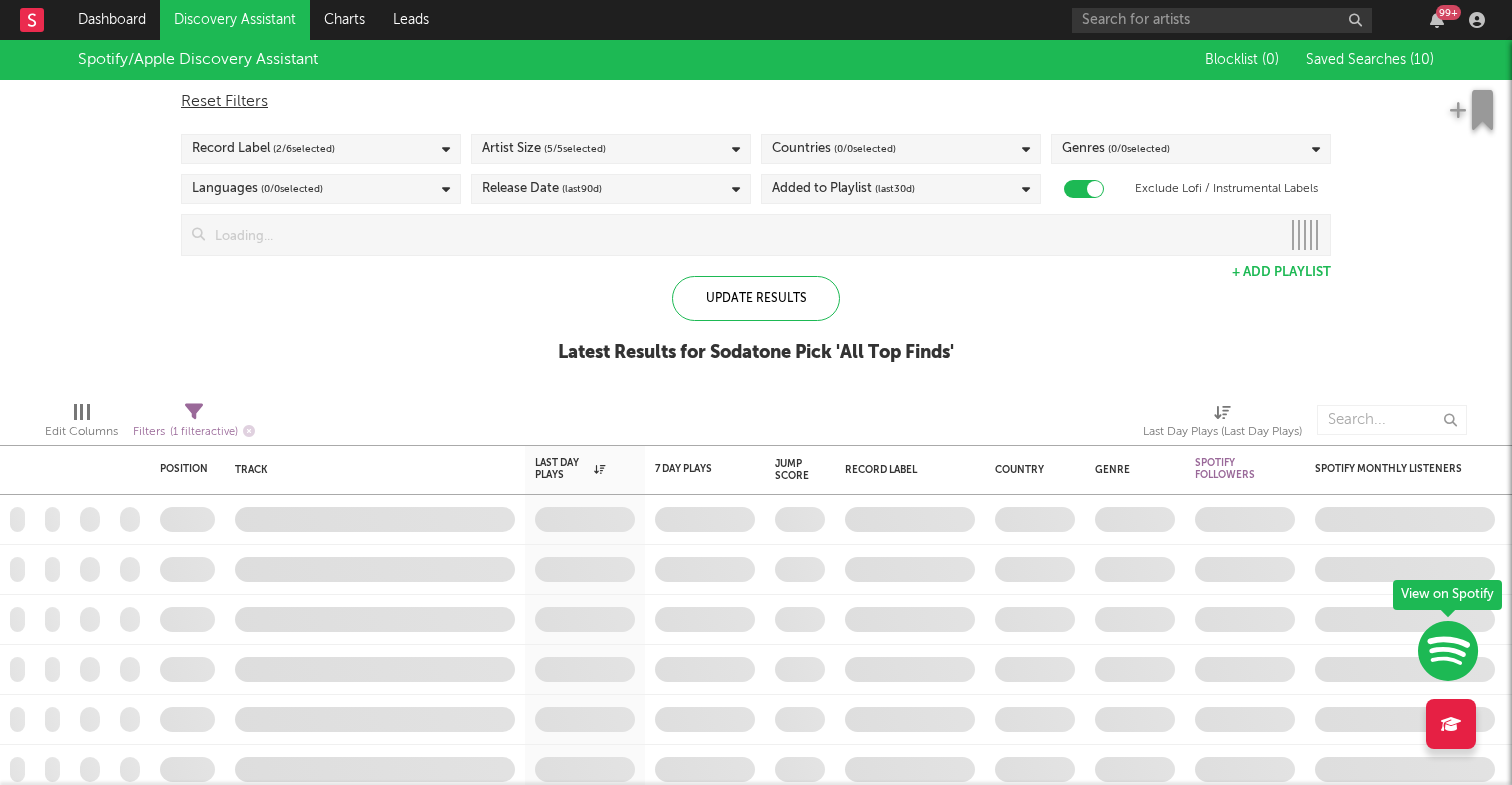 checkbox on "true" 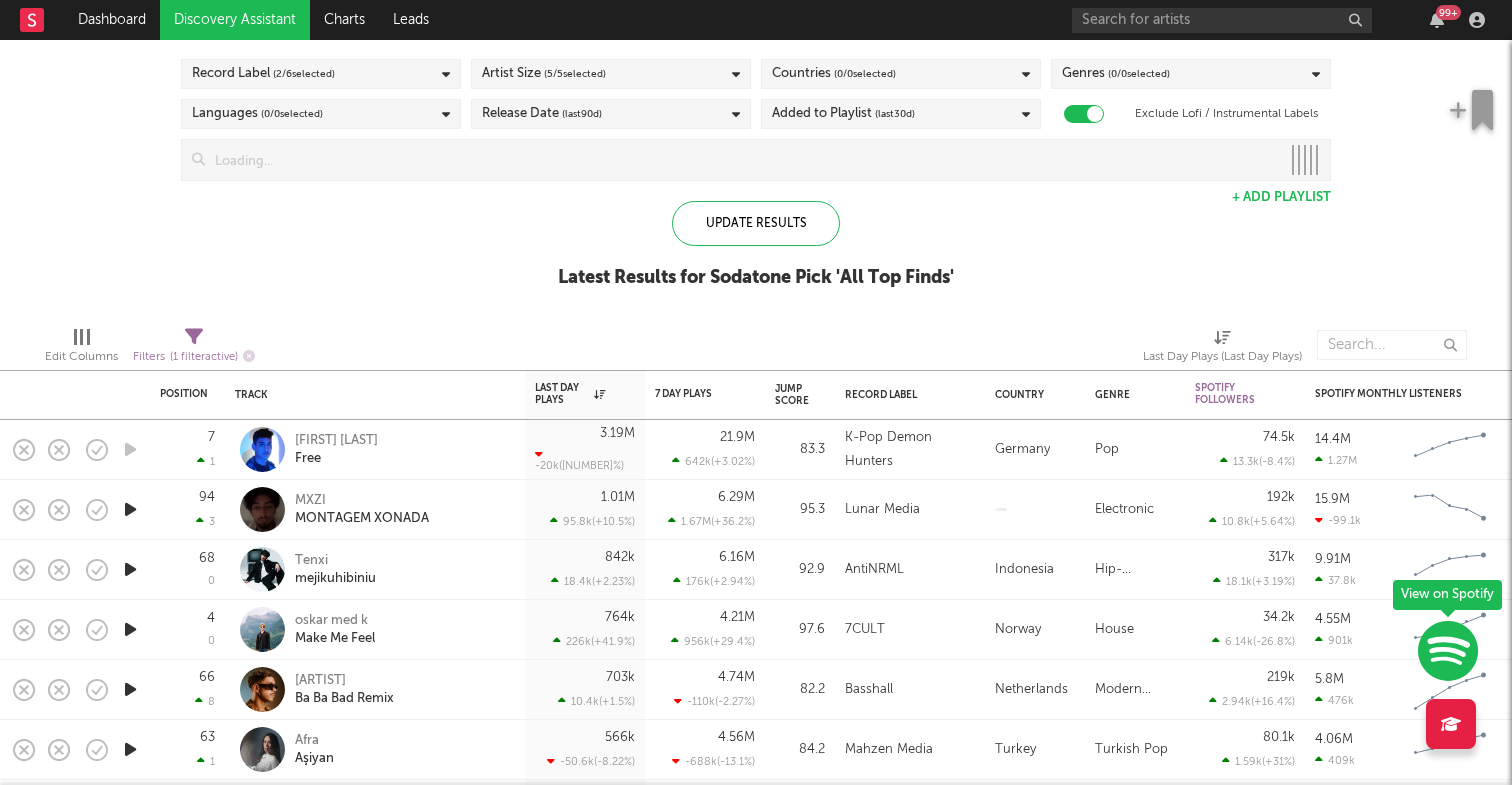 click on "Record Label ( 2 / 6  selected)" at bounding box center [321, 74] 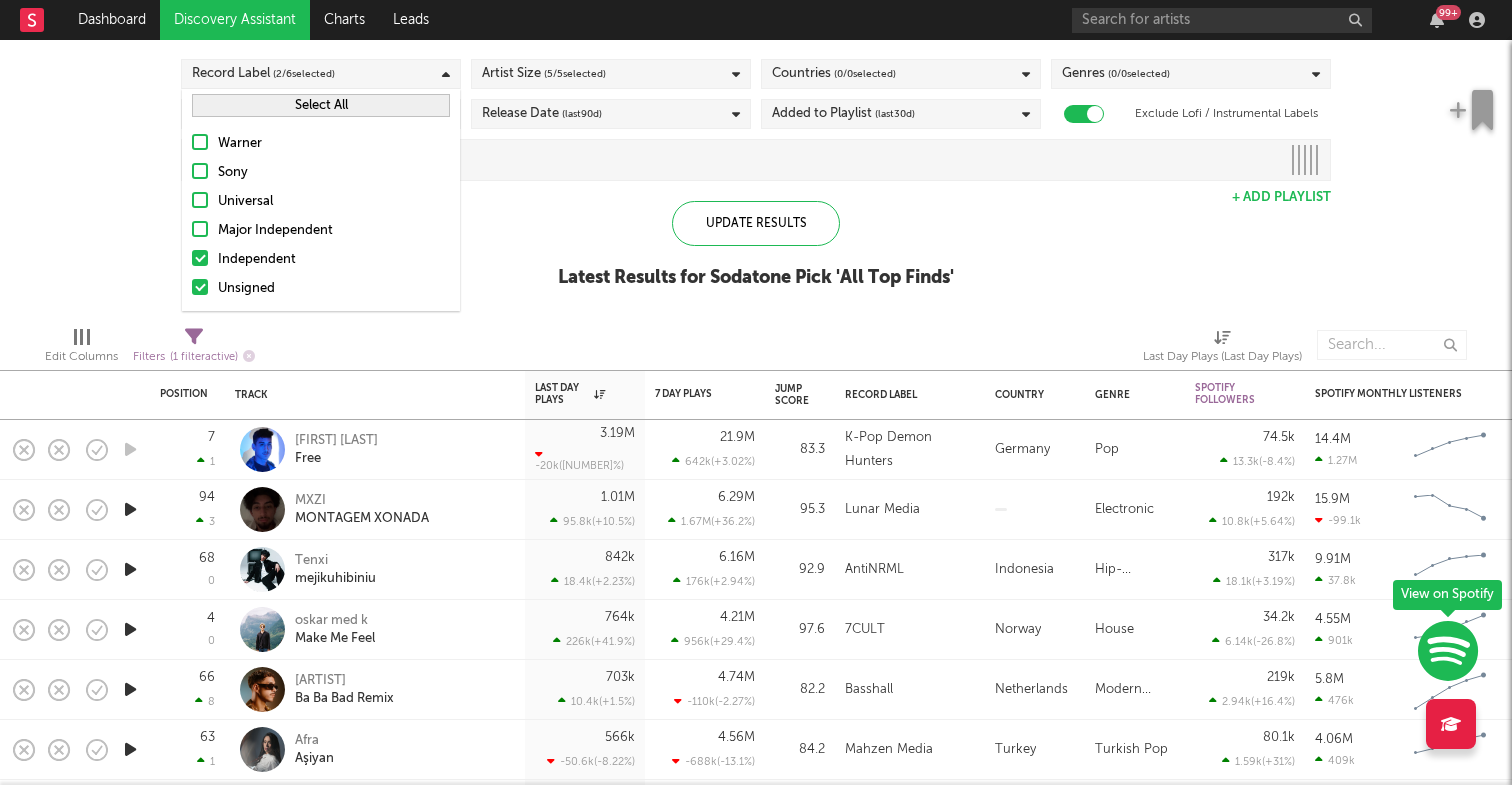 click on "Major Independent" at bounding box center [334, 231] 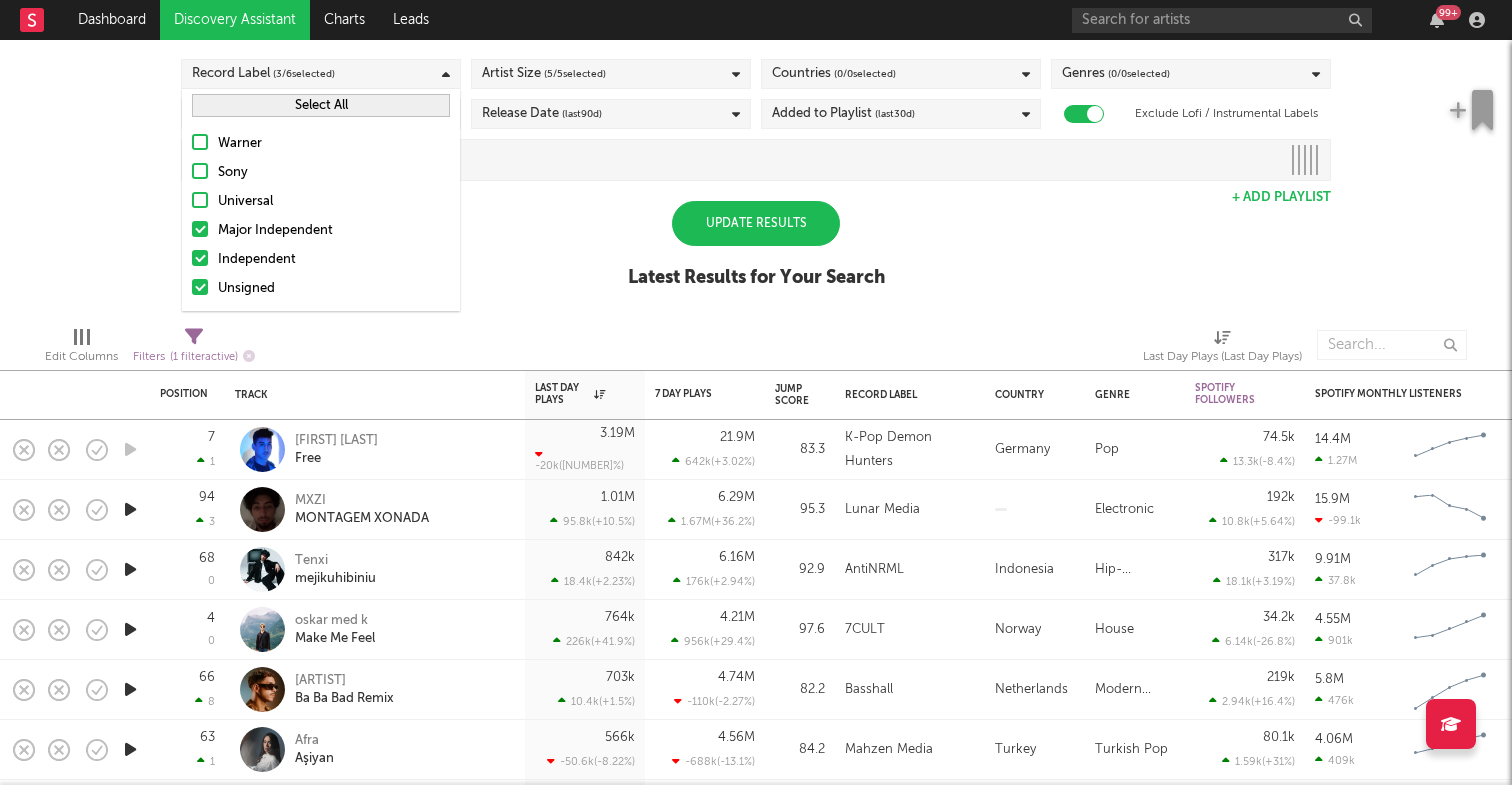 click on "Spotify/Apple Discovery Assistant Blocklist   ( 0 ) Saved Searches   ( 10 ) Reset Filters Record Label ( 3 / 6  selected) Artist Size ( 5 / 5  selected) Countries ( 0 / 0  selected) Genres ( 0 / 0  selected) Languages ( 0 / 0  selected) Release Date (last  90 d) Added to Playlist (last  30 d) Exclude Lofi / Instrumental Labels Update Results + Add Playlist Update Results Latest Results for Your Search" at bounding box center [756, 137] 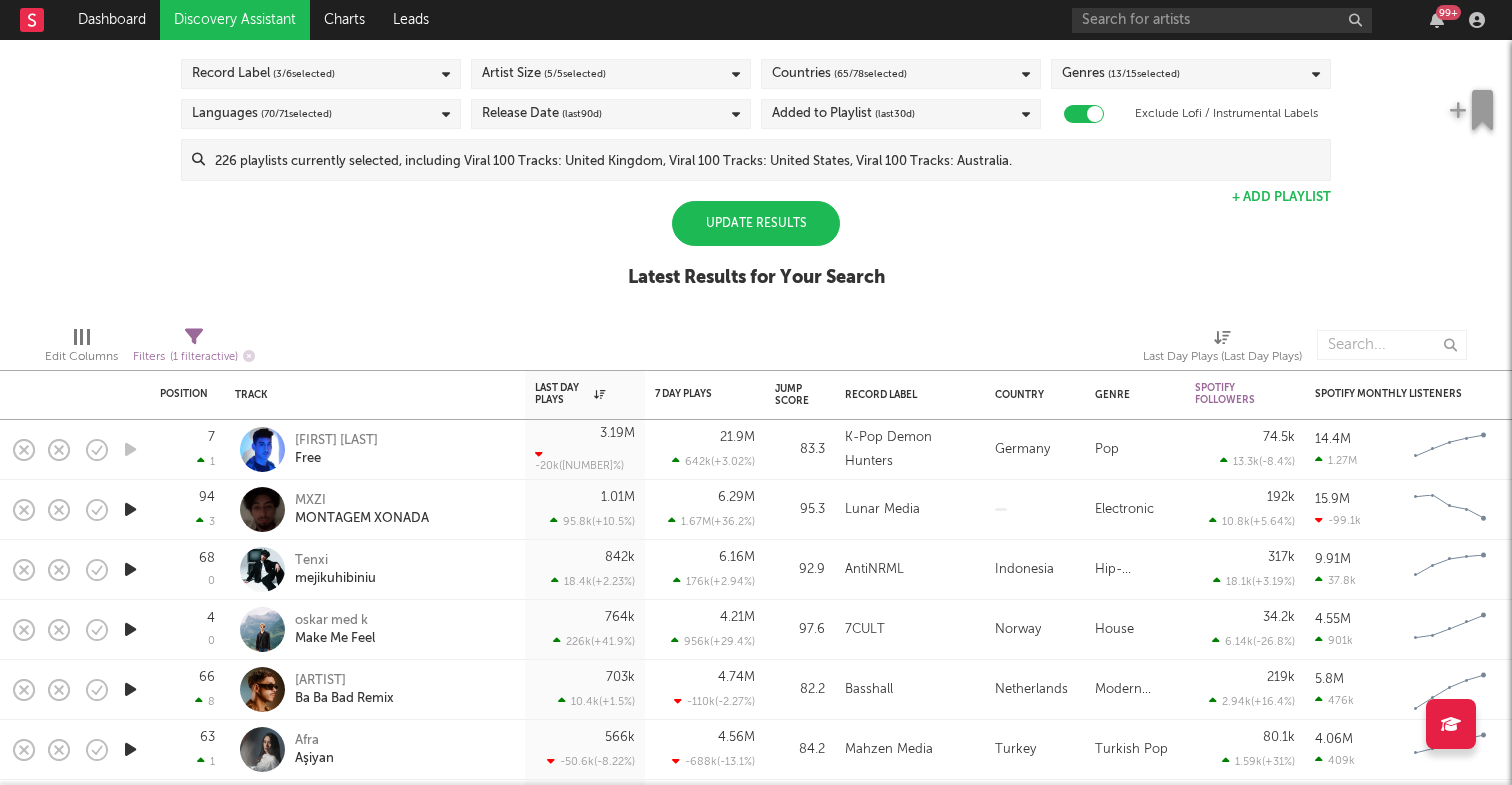 click on "Update Results" at bounding box center (756, 223) 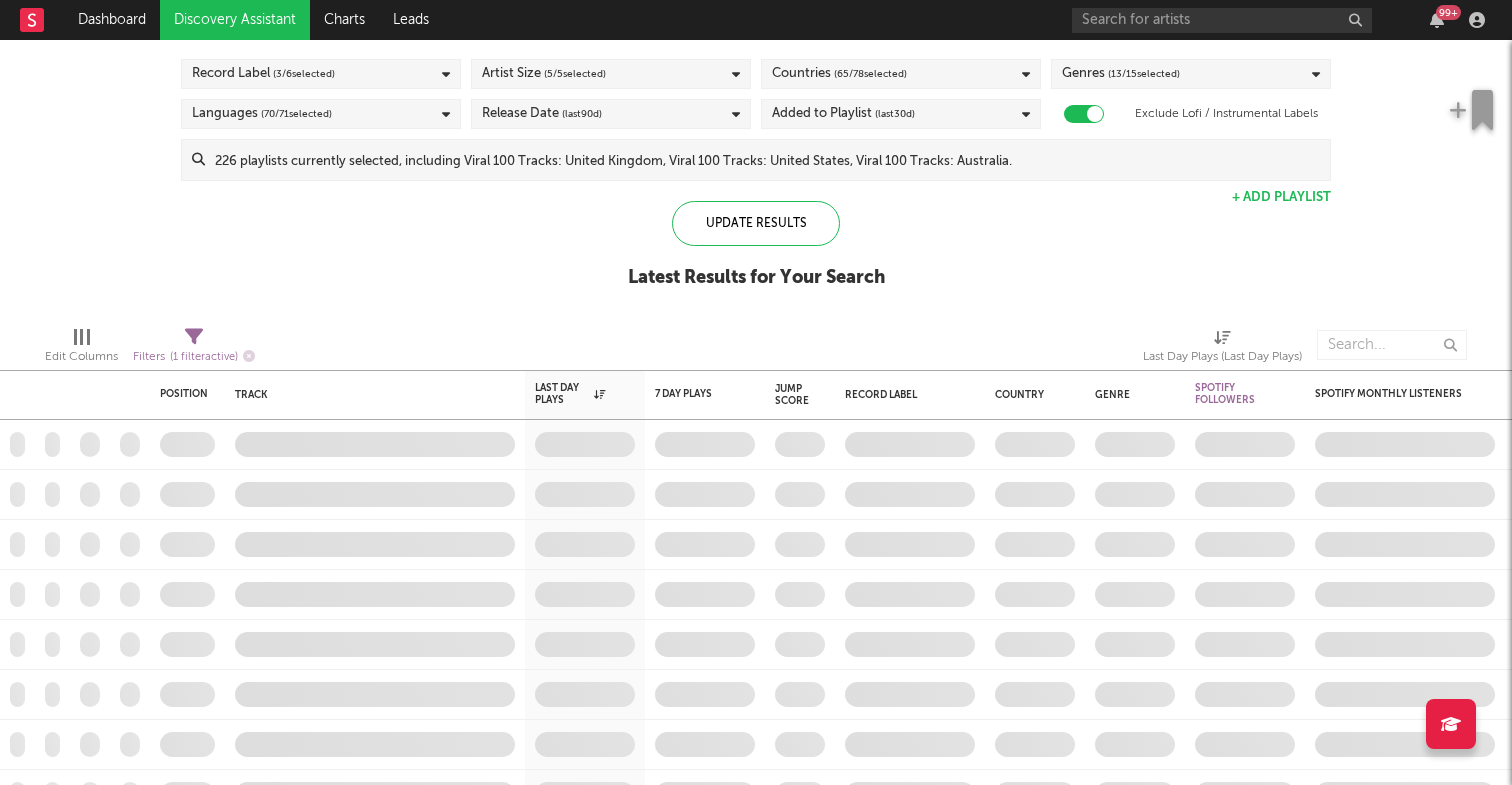click on "( 65 / 78  selected)" at bounding box center [870, 74] 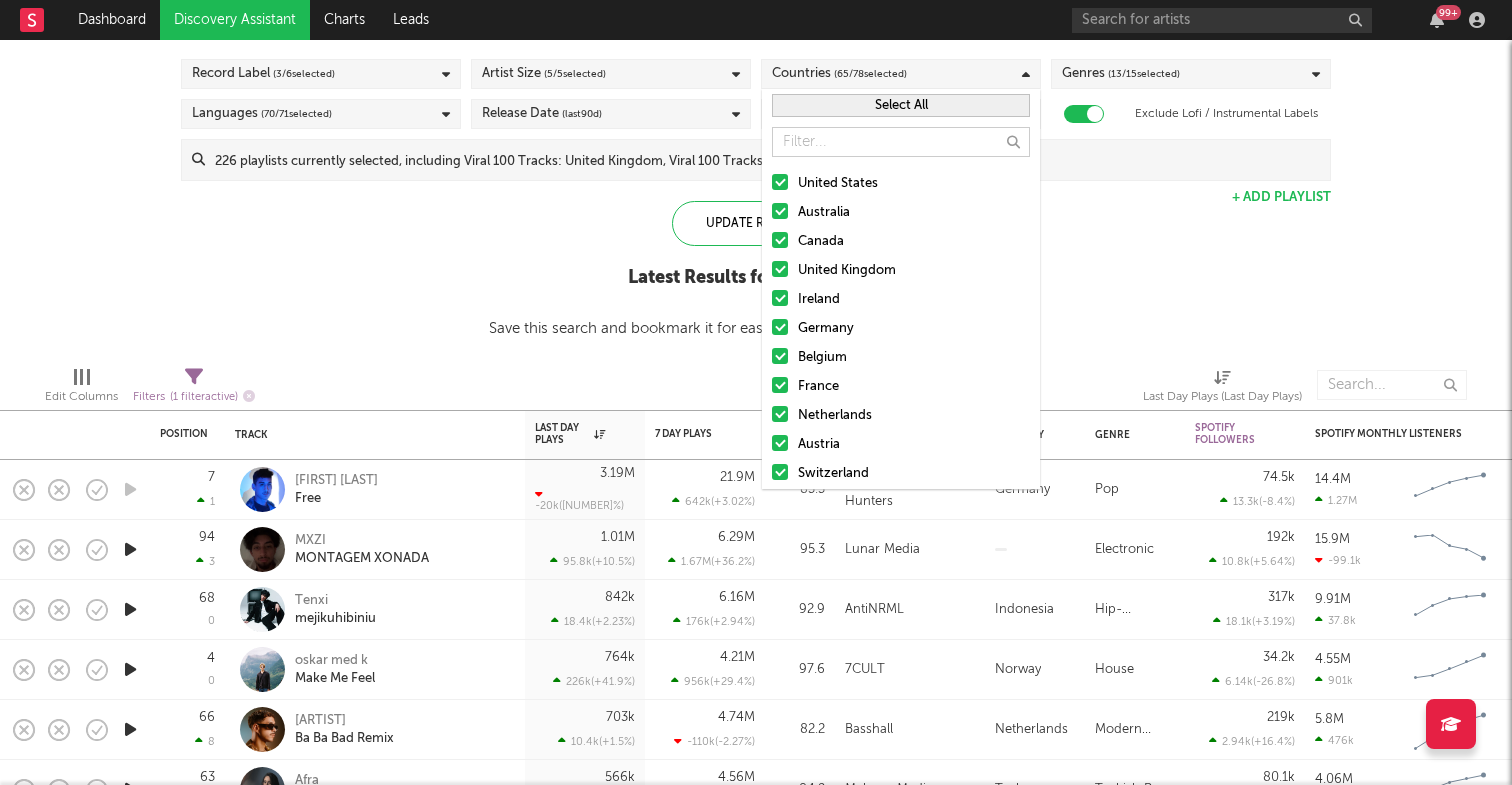 click on "Spotify/Apple Discovery Assistant Blocklist   ( 0 ) Saved Searches   ( 10 ) Reset Filters Record Label ( 3 / 6  selected) Artist Size ( 5 / 5  selected) Countries ( 65 / 78  selected) Genres ( 13 / 15  selected) Languages ( 70 / 71  selected) Release Date (last  90 d) Added to Playlist (last  30 d) Exclude Lofi / Instrumental Labels Update Results + Add Playlist Update Results Latest Results for Your Search Save this search and bookmark it for easy access: Save This Search" at bounding box center (756, 157) 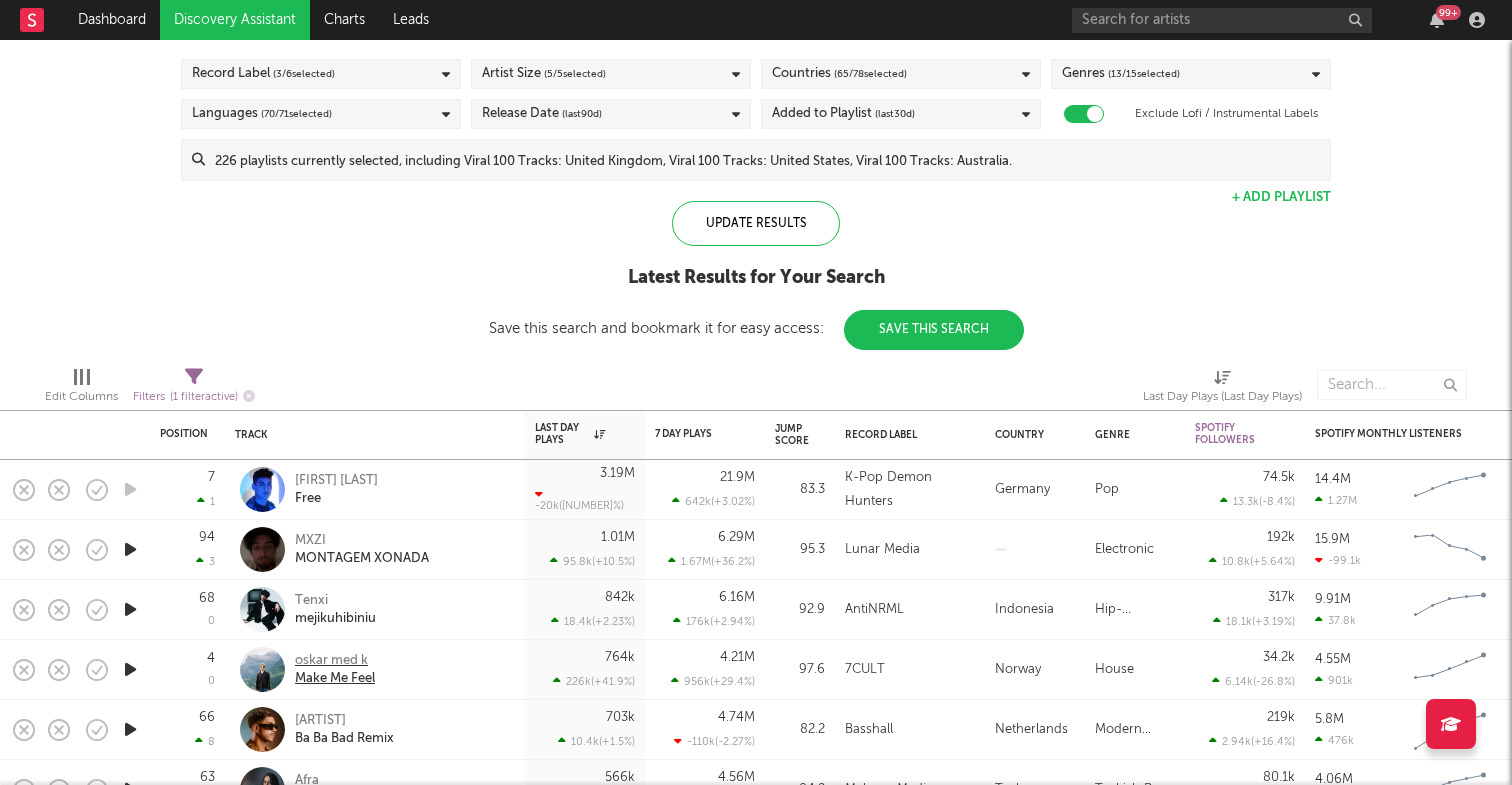 click on "oskar med k" at bounding box center [335, 661] 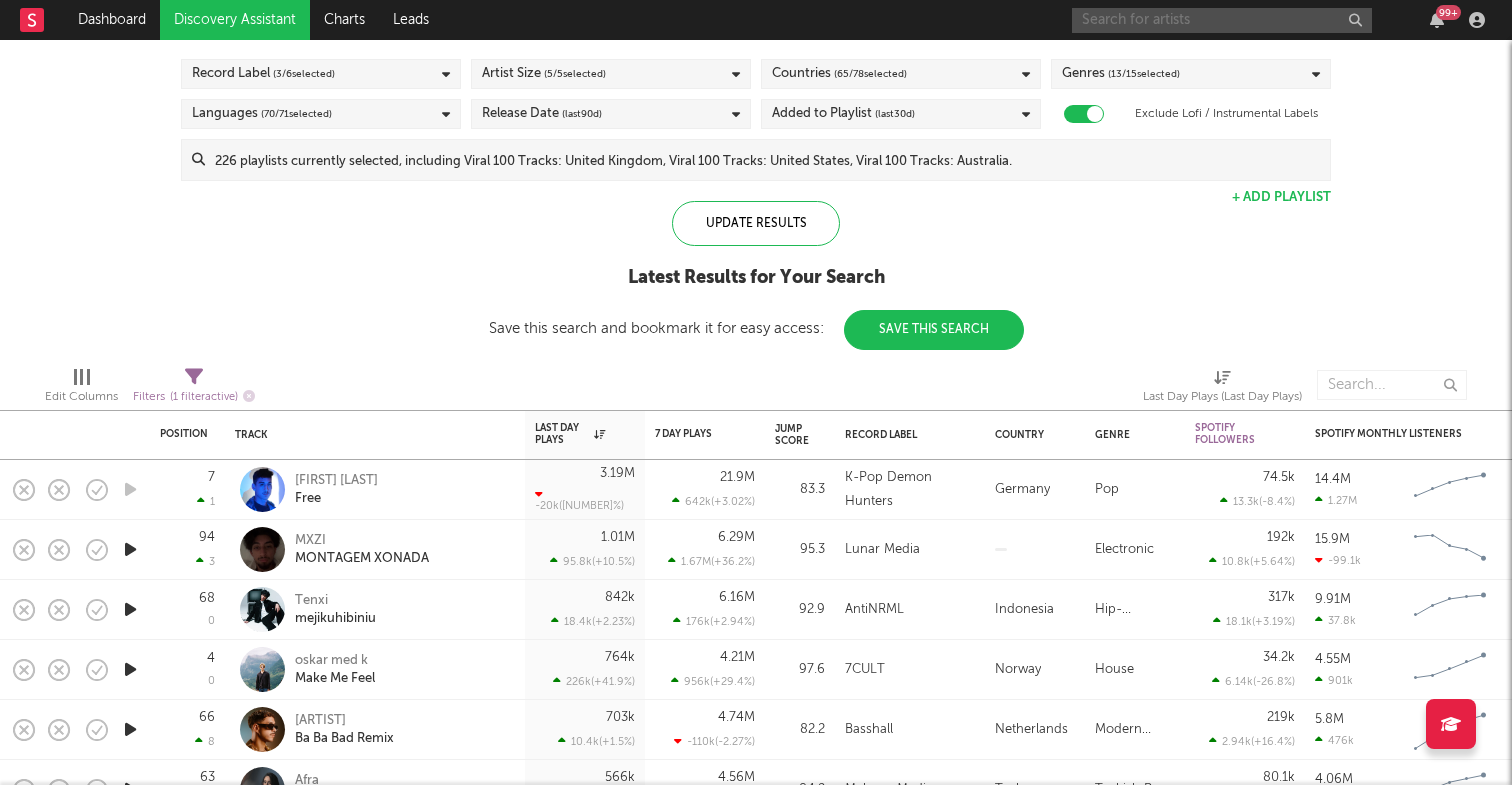 click at bounding box center (1222, 20) 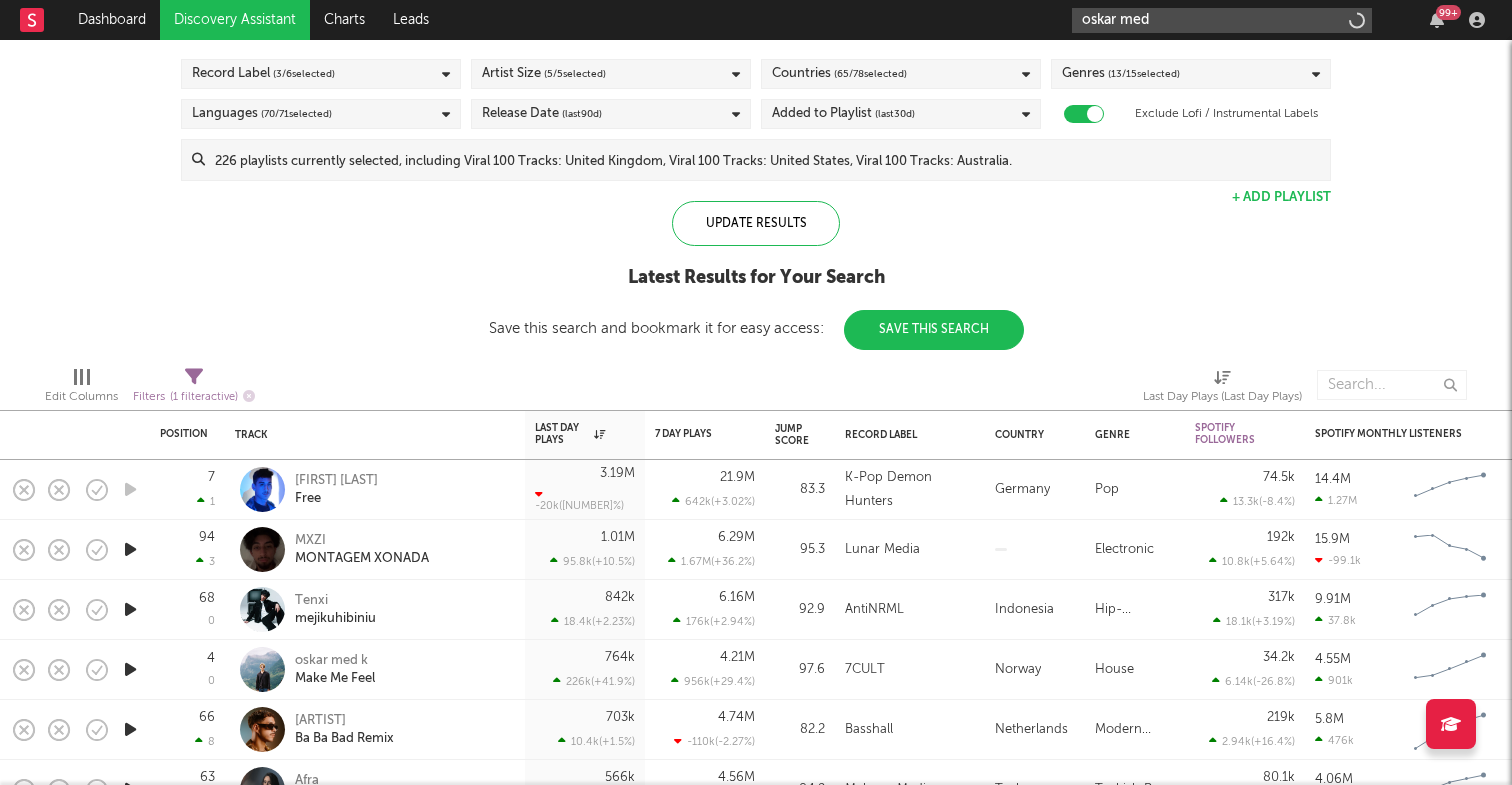 type on "oskar med k" 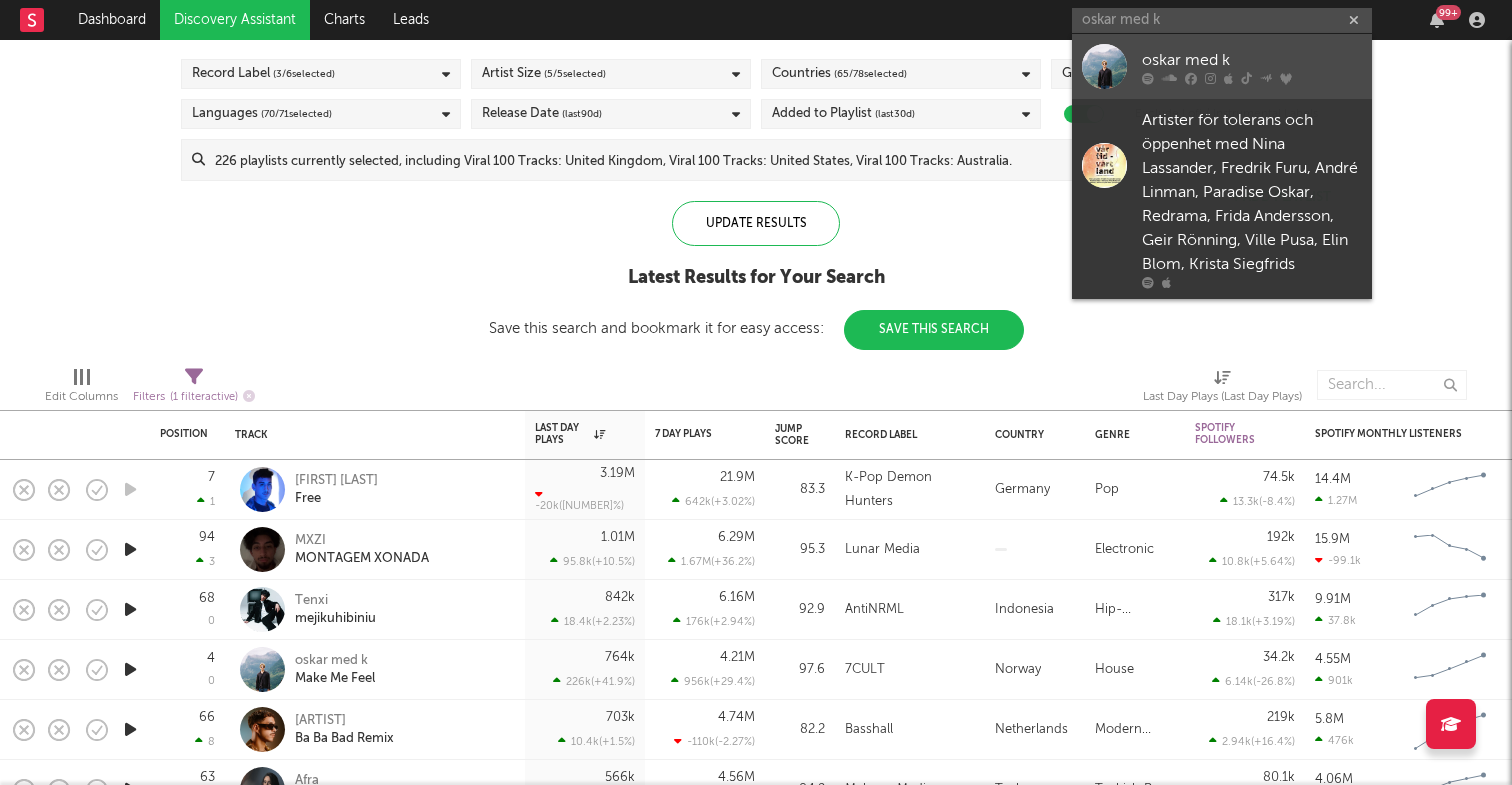 click on "oskar med k" at bounding box center (1222, 66) 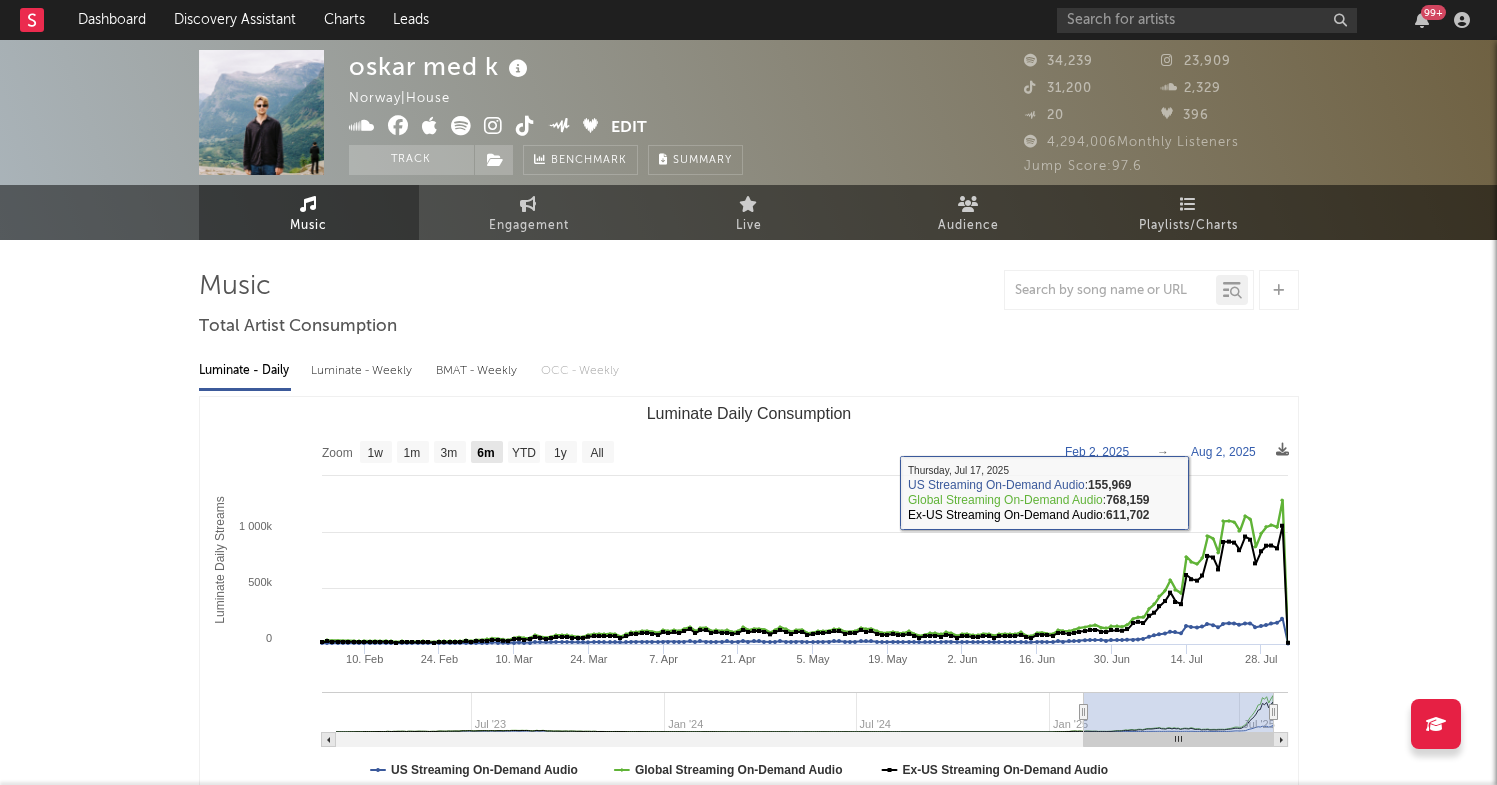 click on "3m" 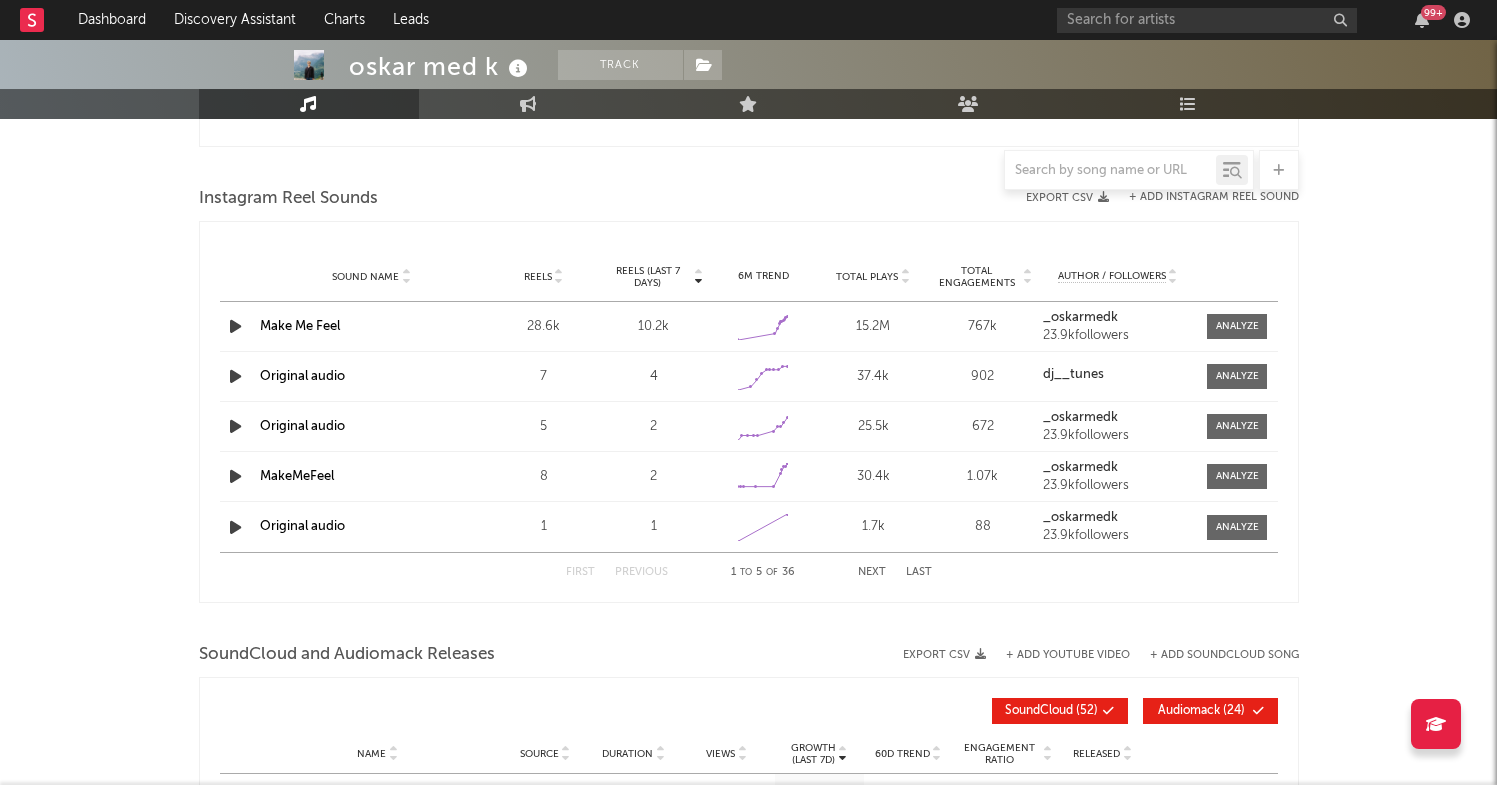 scroll, scrollTop: 1786, scrollLeft: 0, axis: vertical 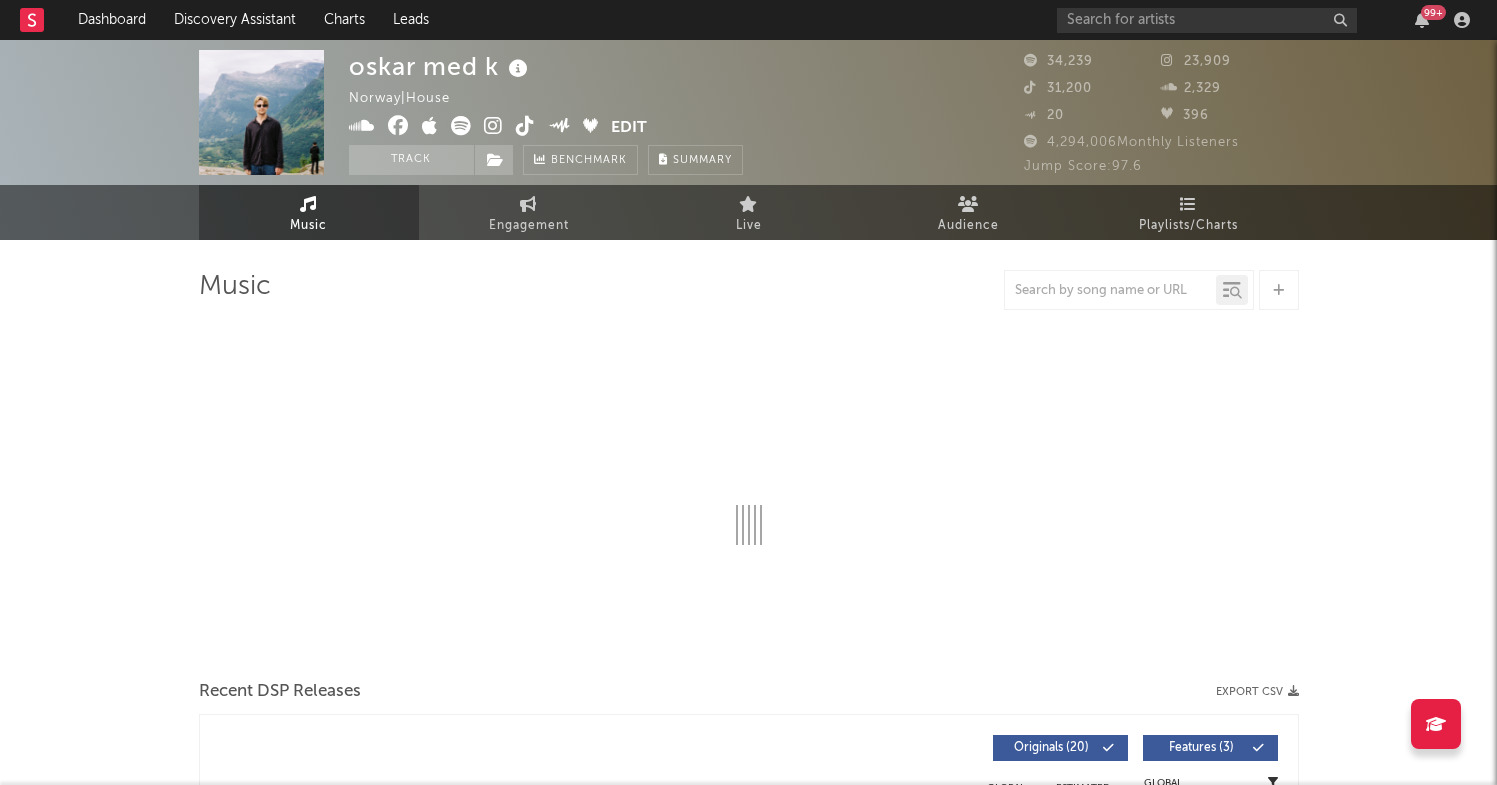click at bounding box center (461, 126) 